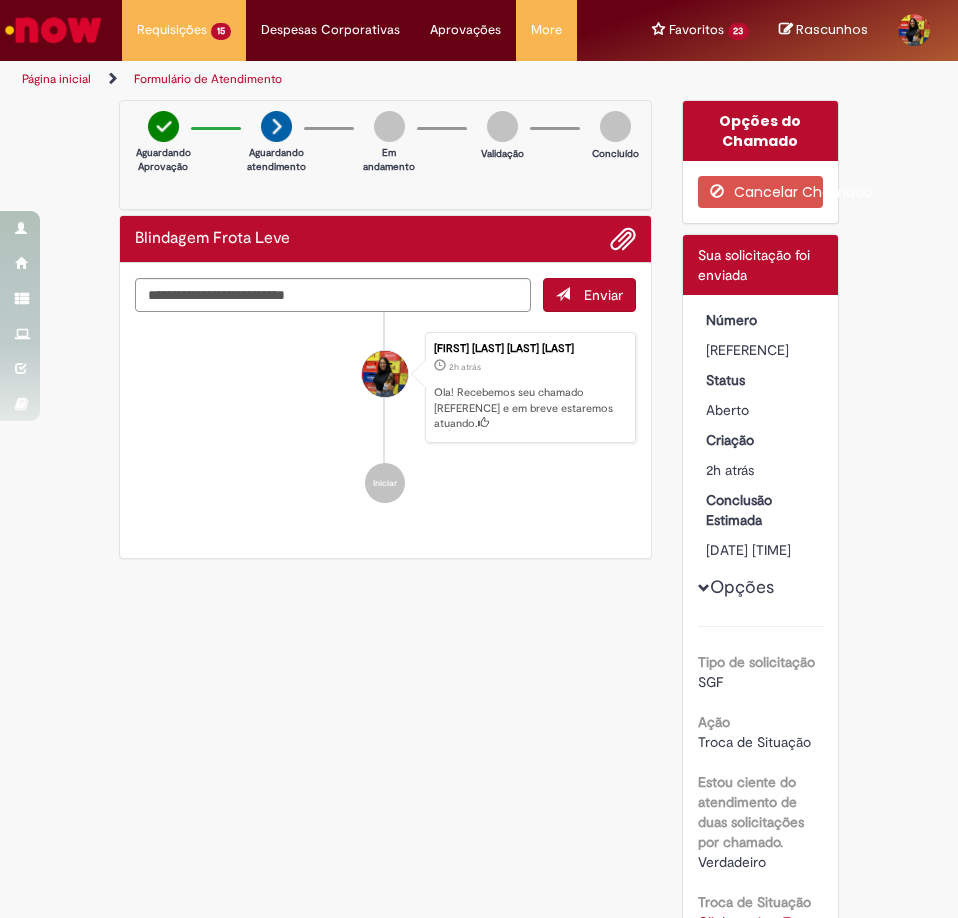 scroll, scrollTop: 0, scrollLeft: 0, axis: both 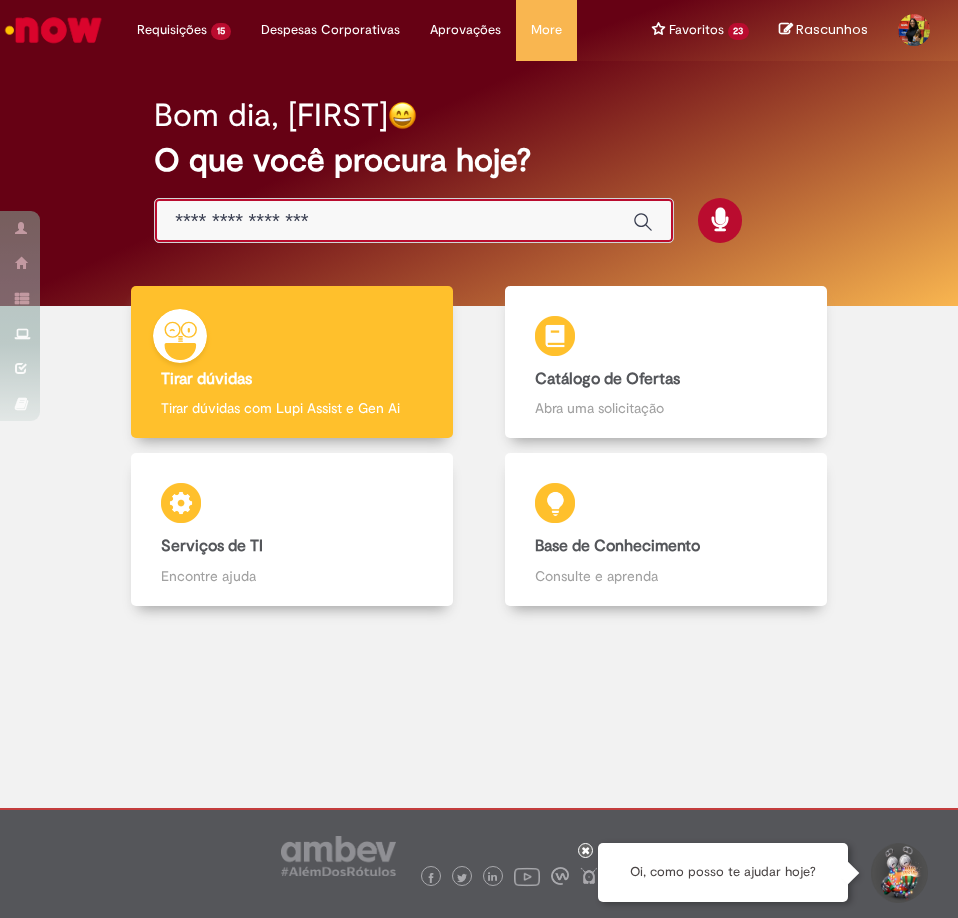 click at bounding box center [394, 221] 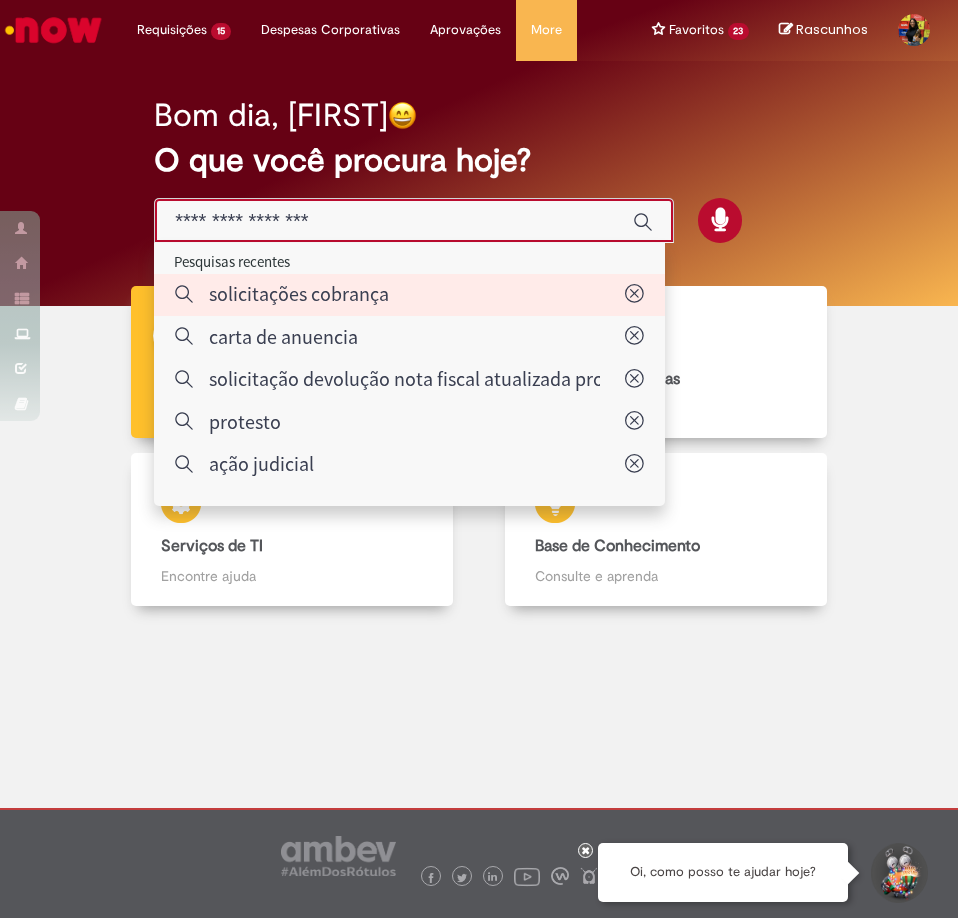 type on "**********" 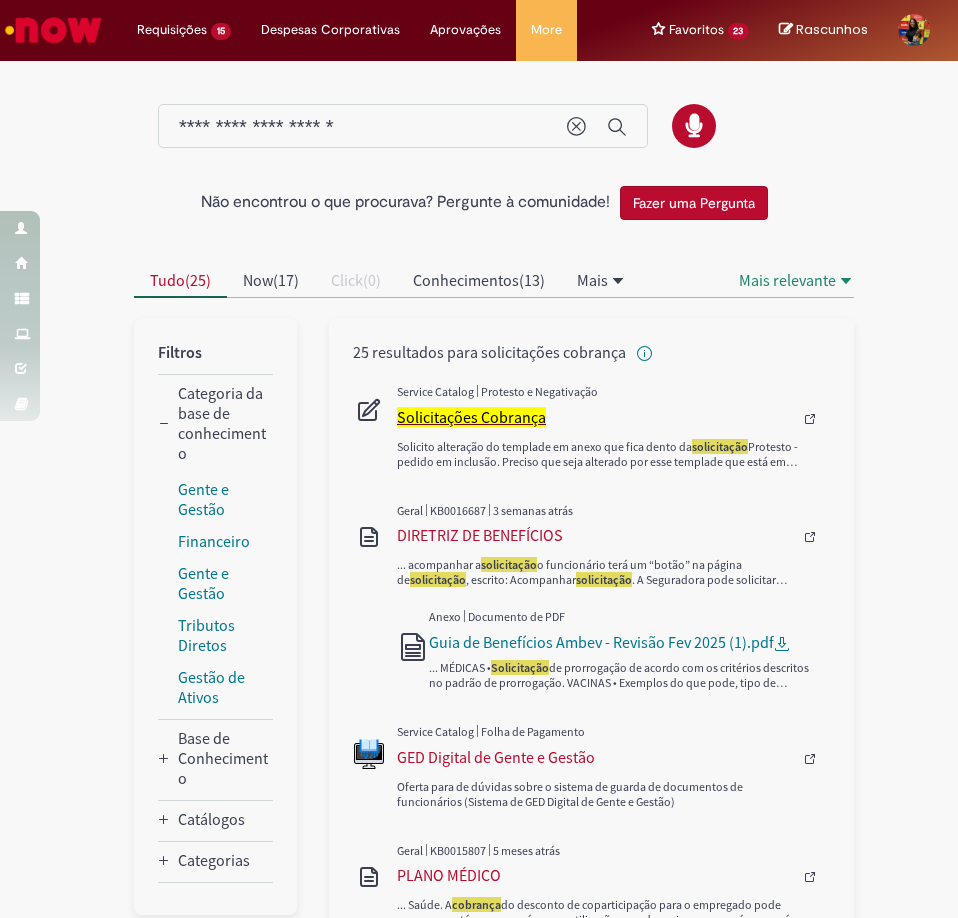 click on "Solicitações Cobrança" at bounding box center (471, 417) 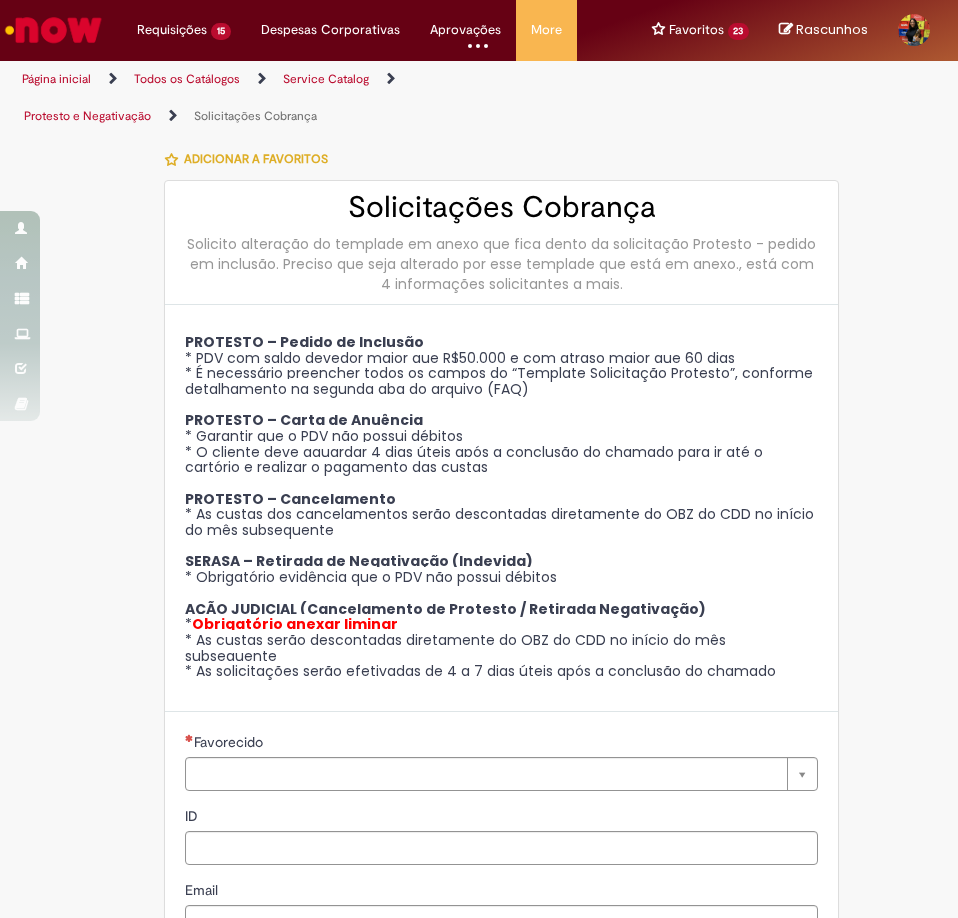 type on "**********" 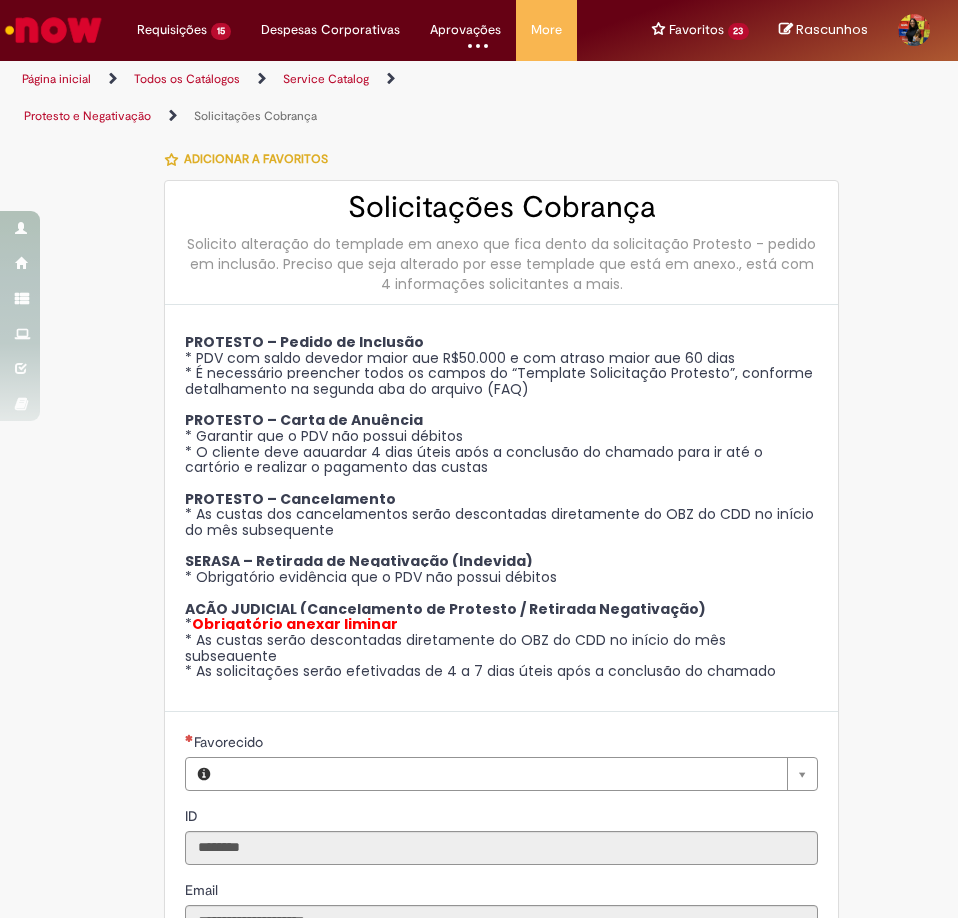 type on "**********" 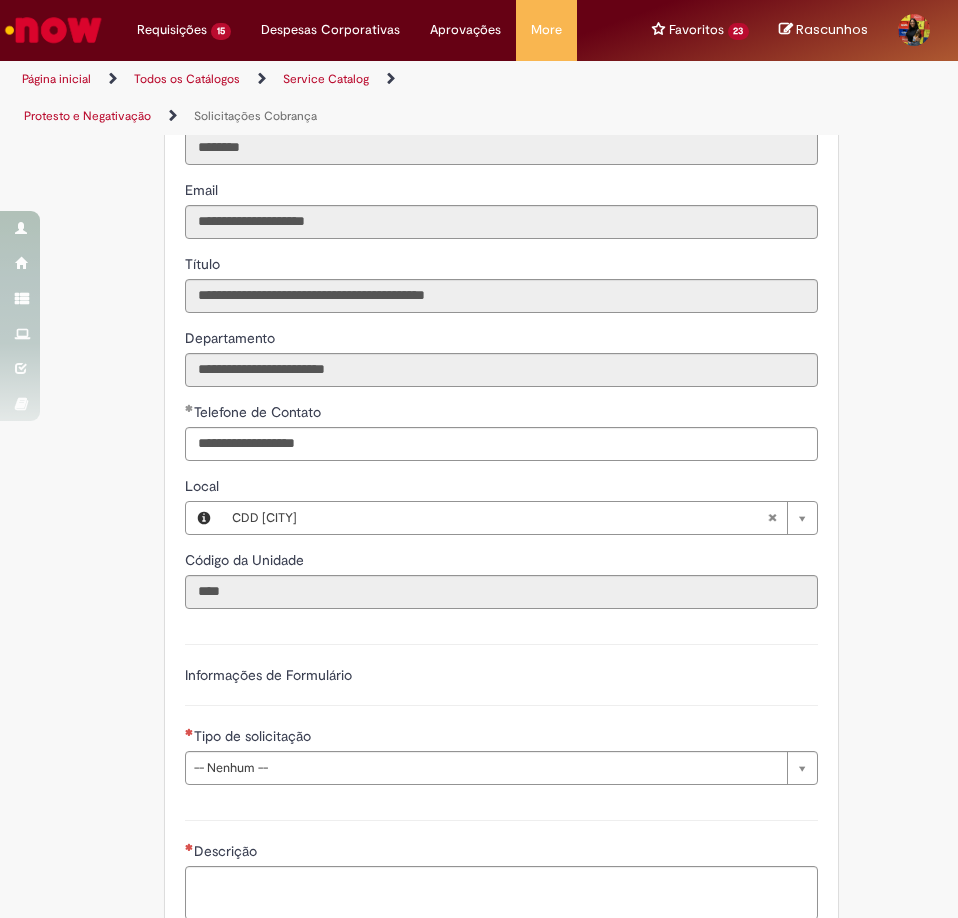 scroll, scrollTop: 900, scrollLeft: 0, axis: vertical 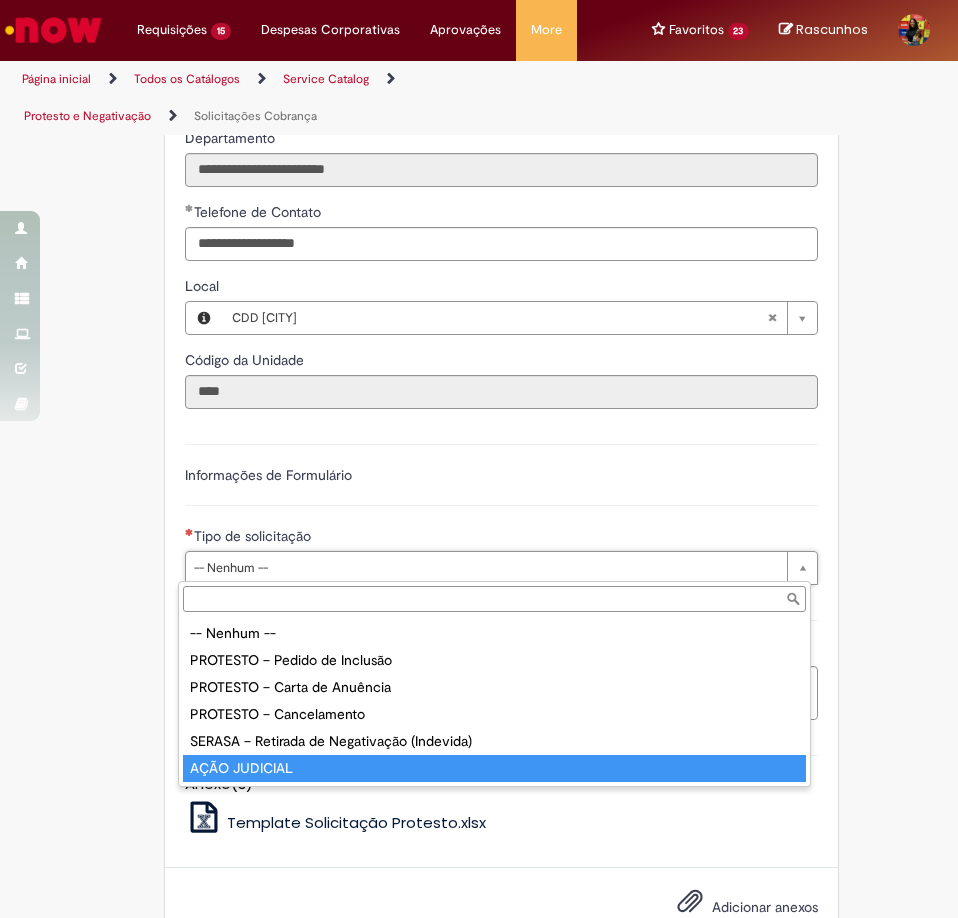 type on "**********" 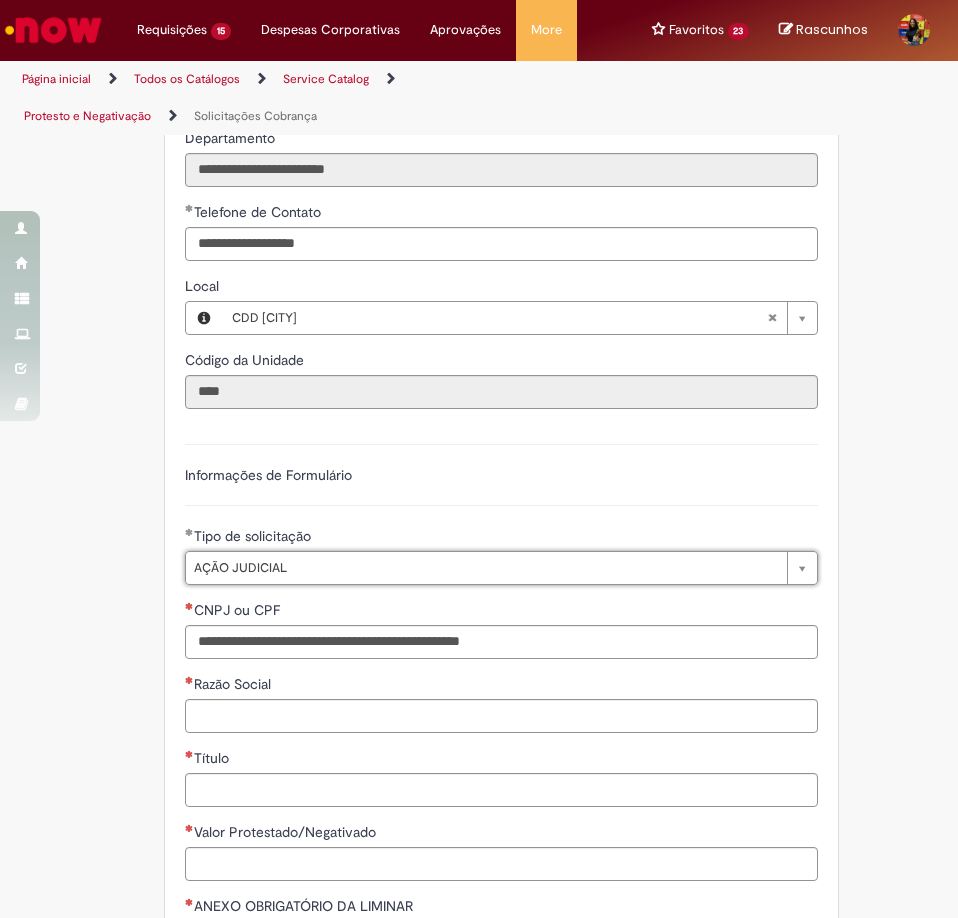 scroll, scrollTop: 1000, scrollLeft: 0, axis: vertical 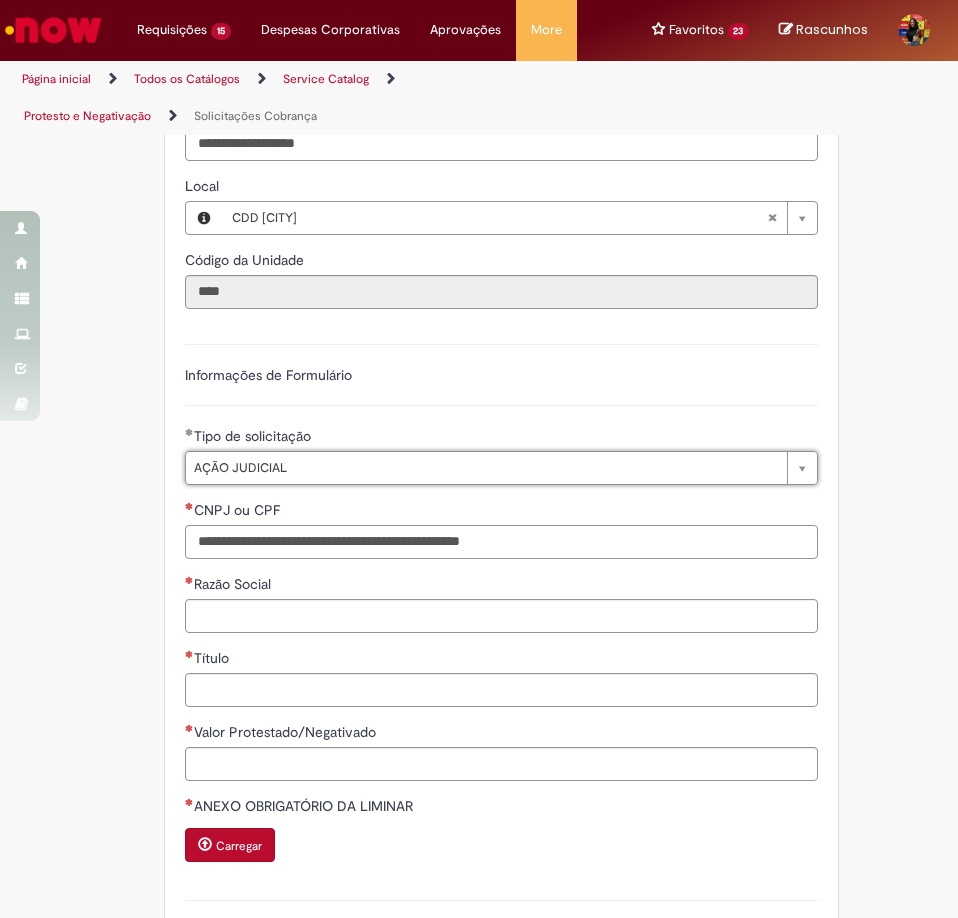 click on "CNPJ ou CPF" at bounding box center (501, 542) 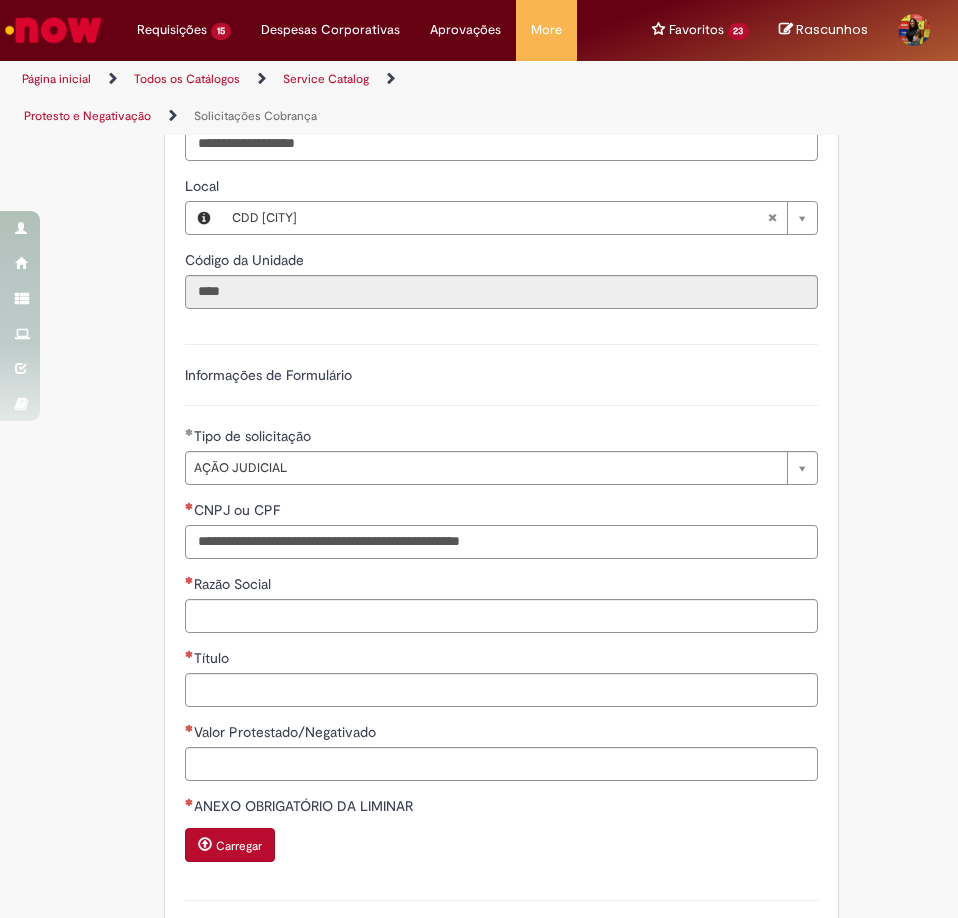 click on "CNPJ ou CPF" at bounding box center (501, 542) 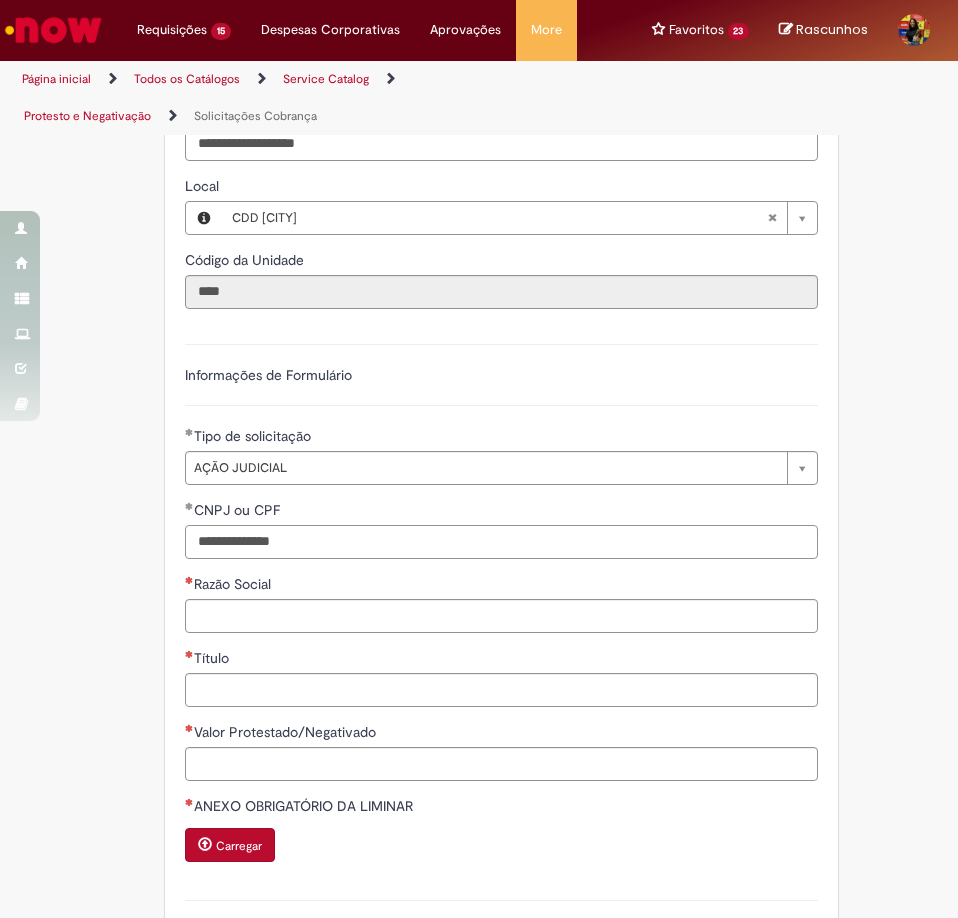type on "**********" 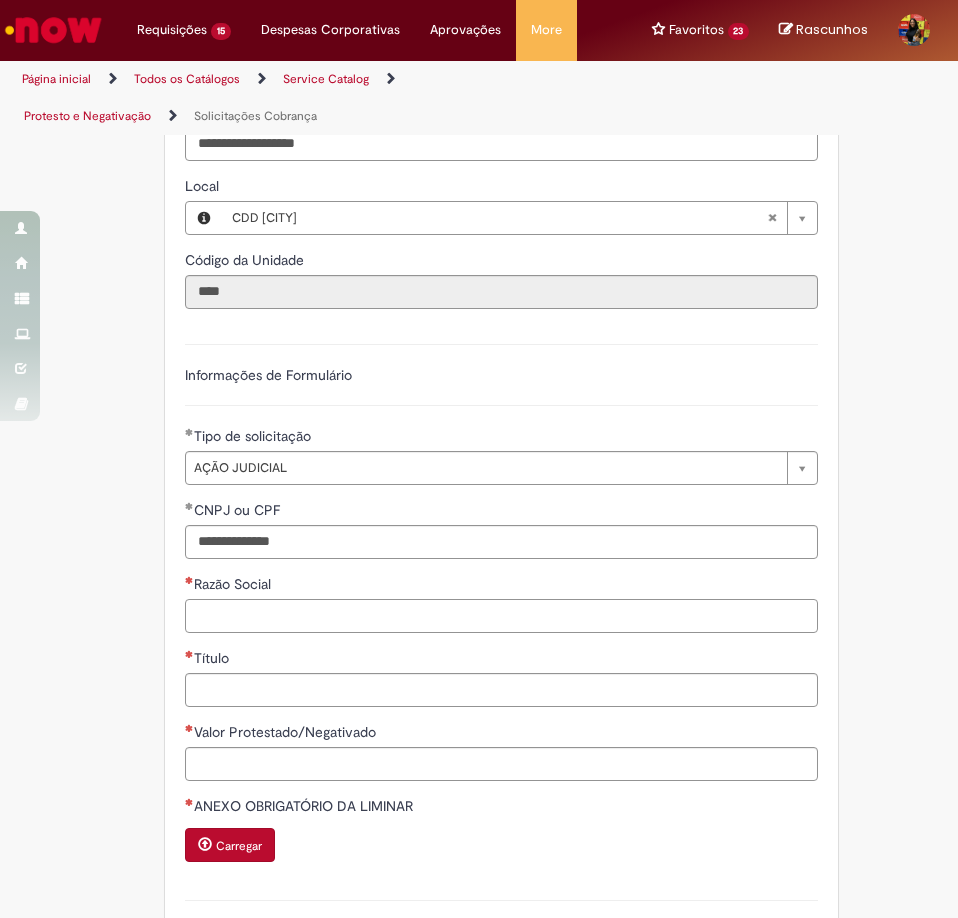 click on "Razão Social" at bounding box center [501, 616] 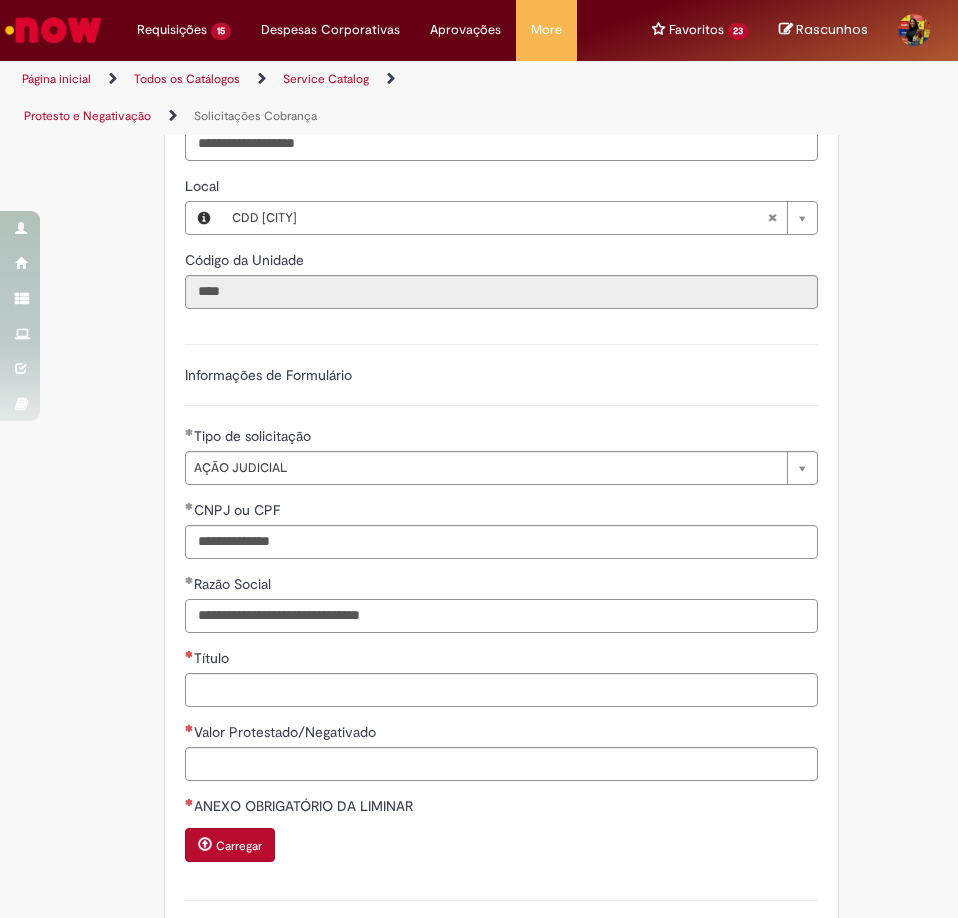 type on "**********" 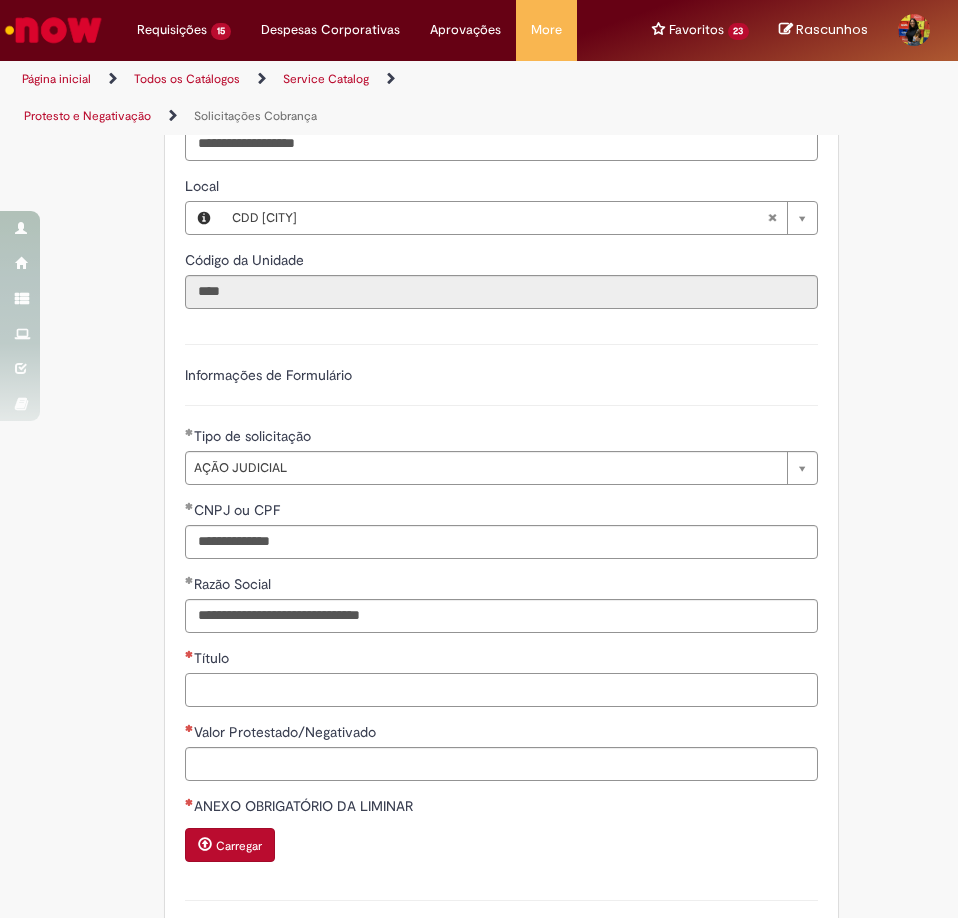 click on "Título" at bounding box center (501, 690) 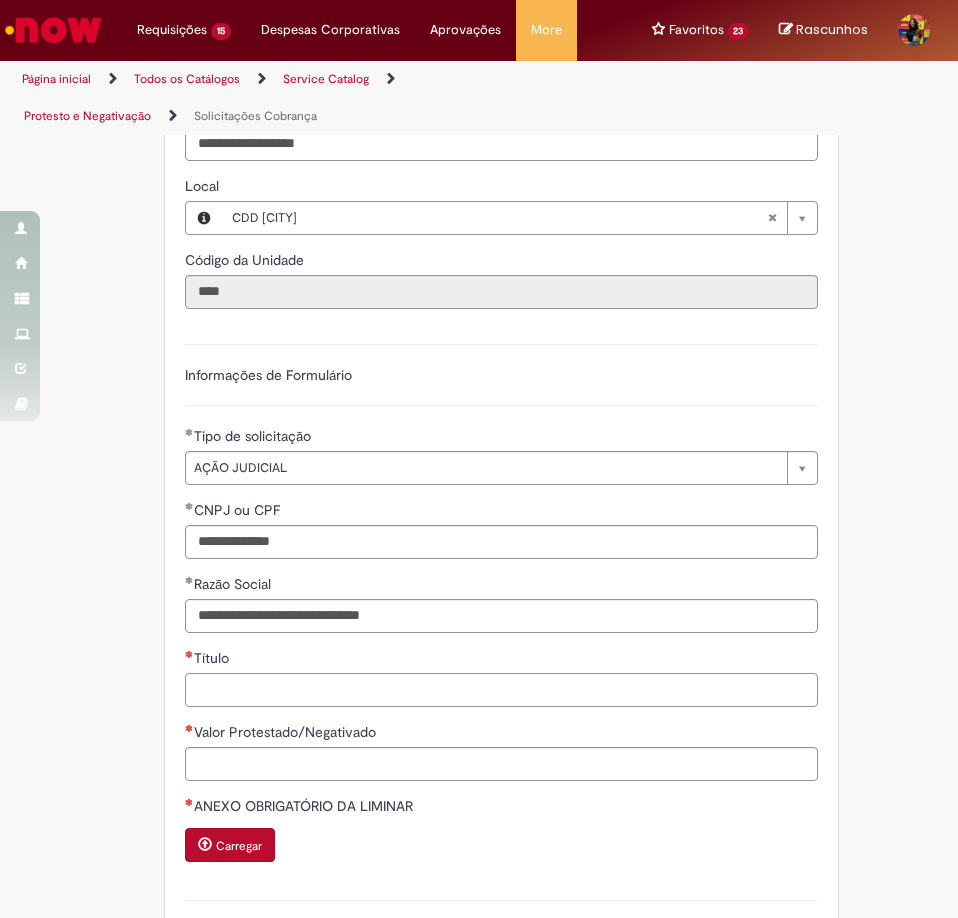 click on "Título" at bounding box center [501, 690] 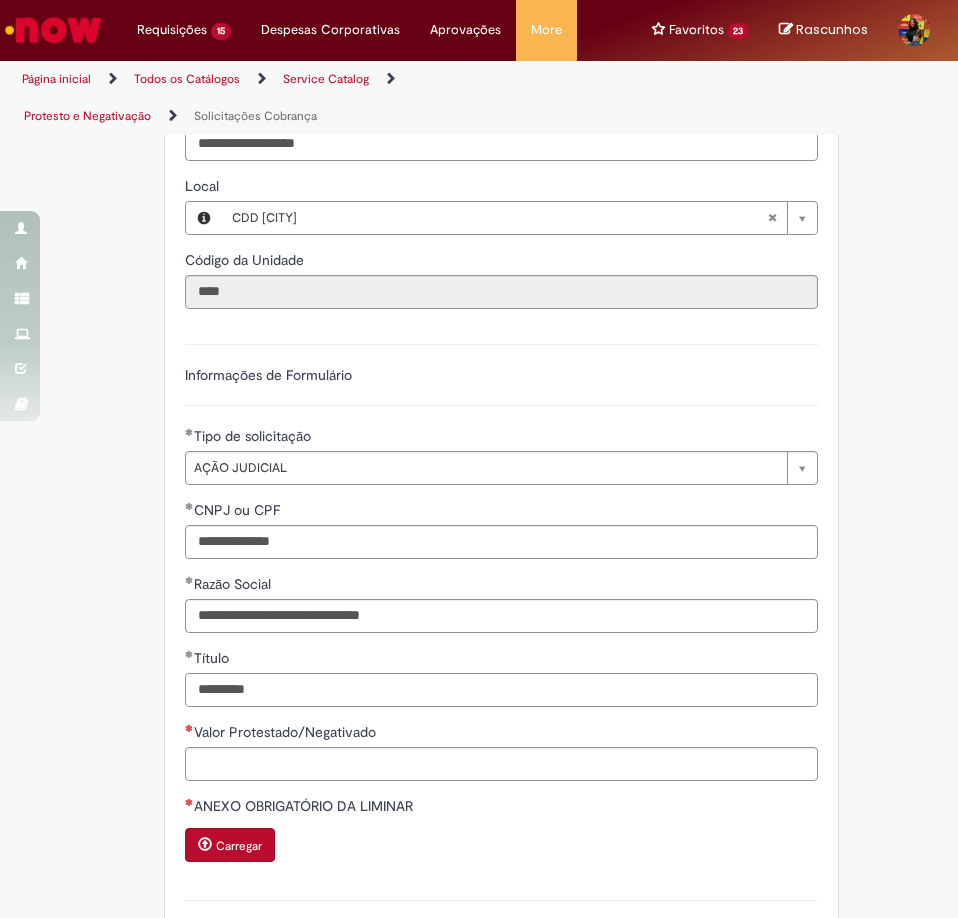 type on "********" 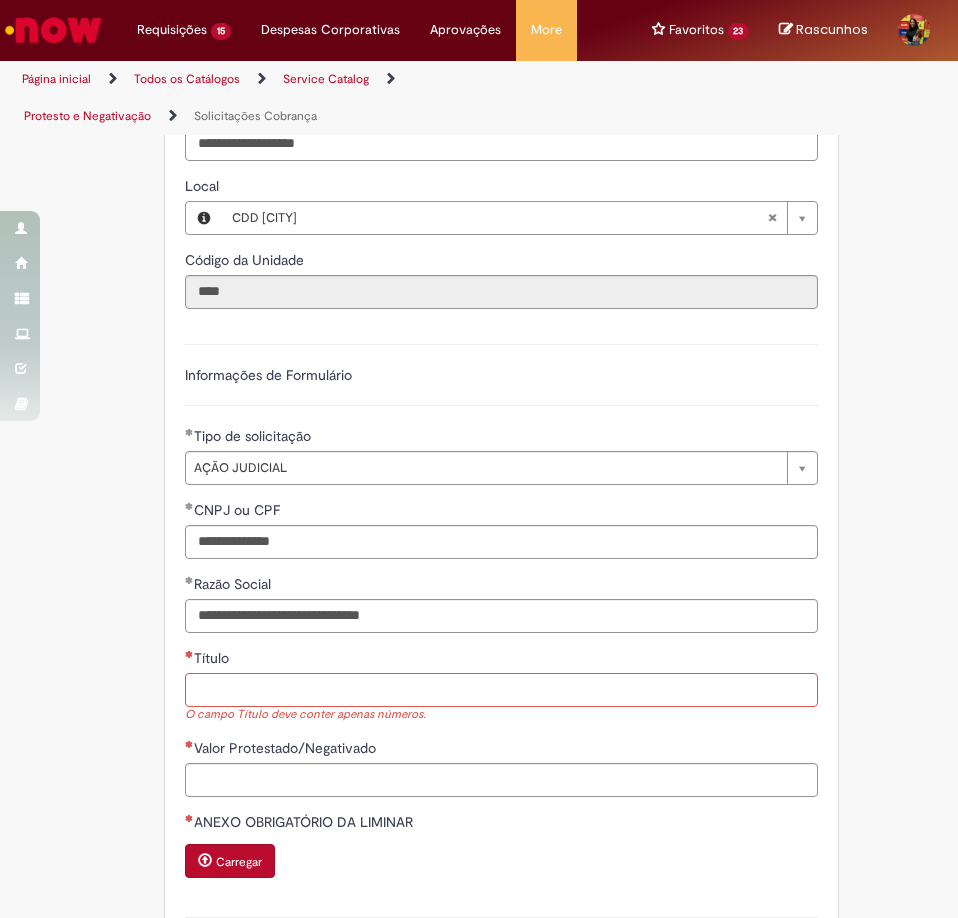 click on "Título" at bounding box center [501, 690] 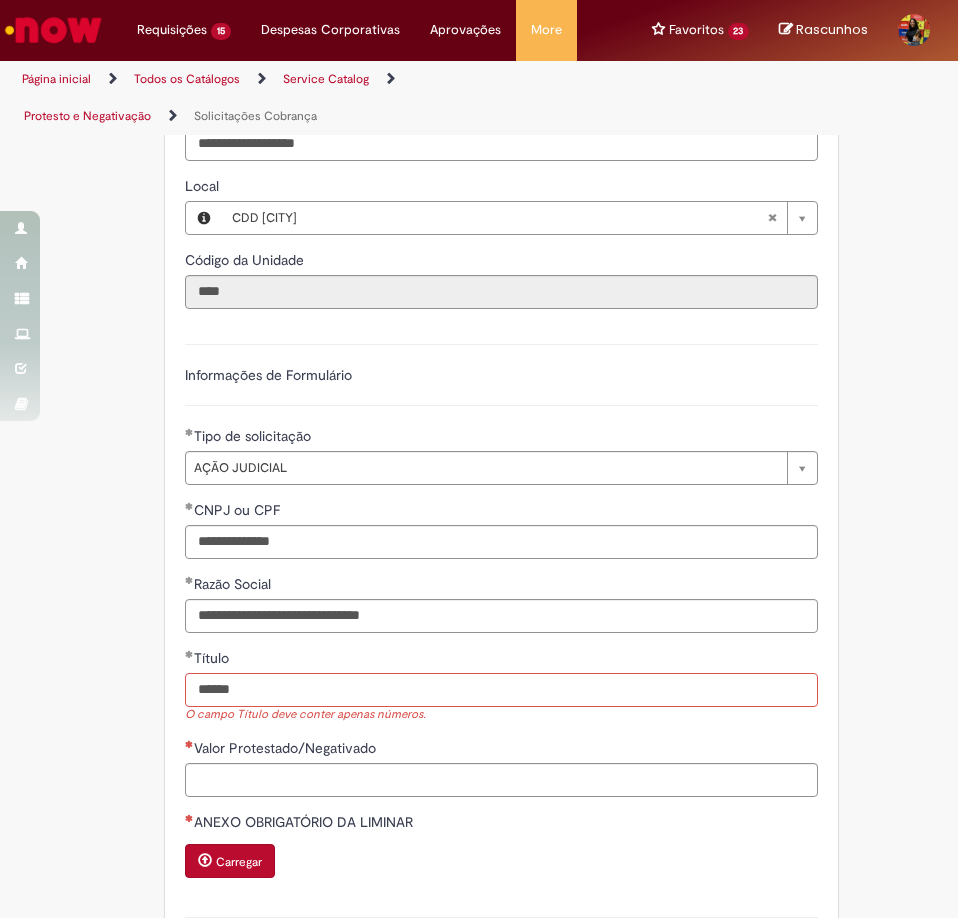 type on "******" 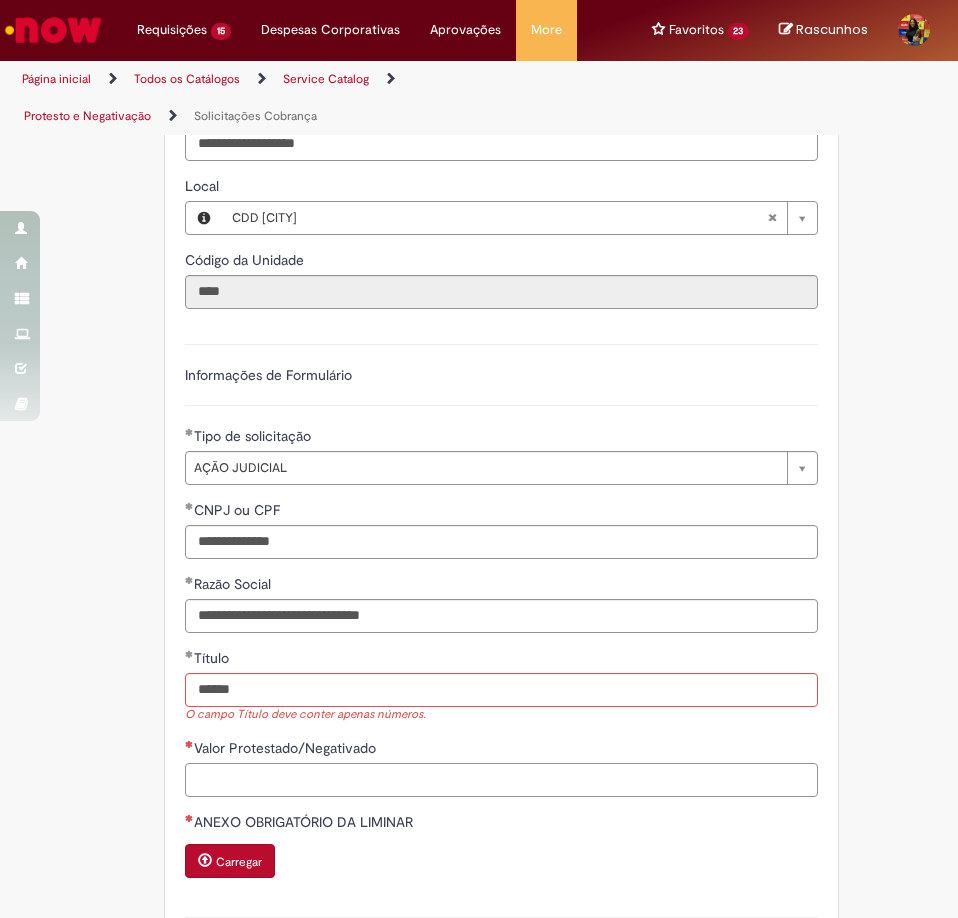 click on "Valor Protestado/Negativado" at bounding box center (501, 780) 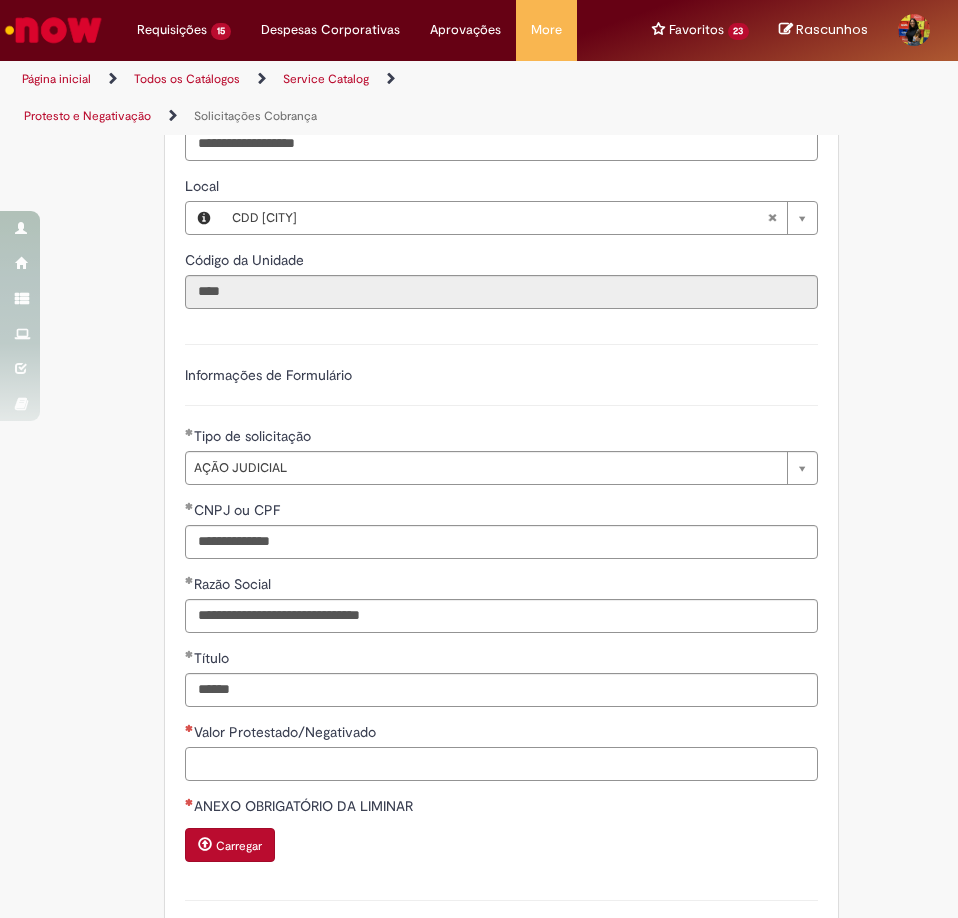 click on "Valor Protestado/Negativado" at bounding box center [501, 764] 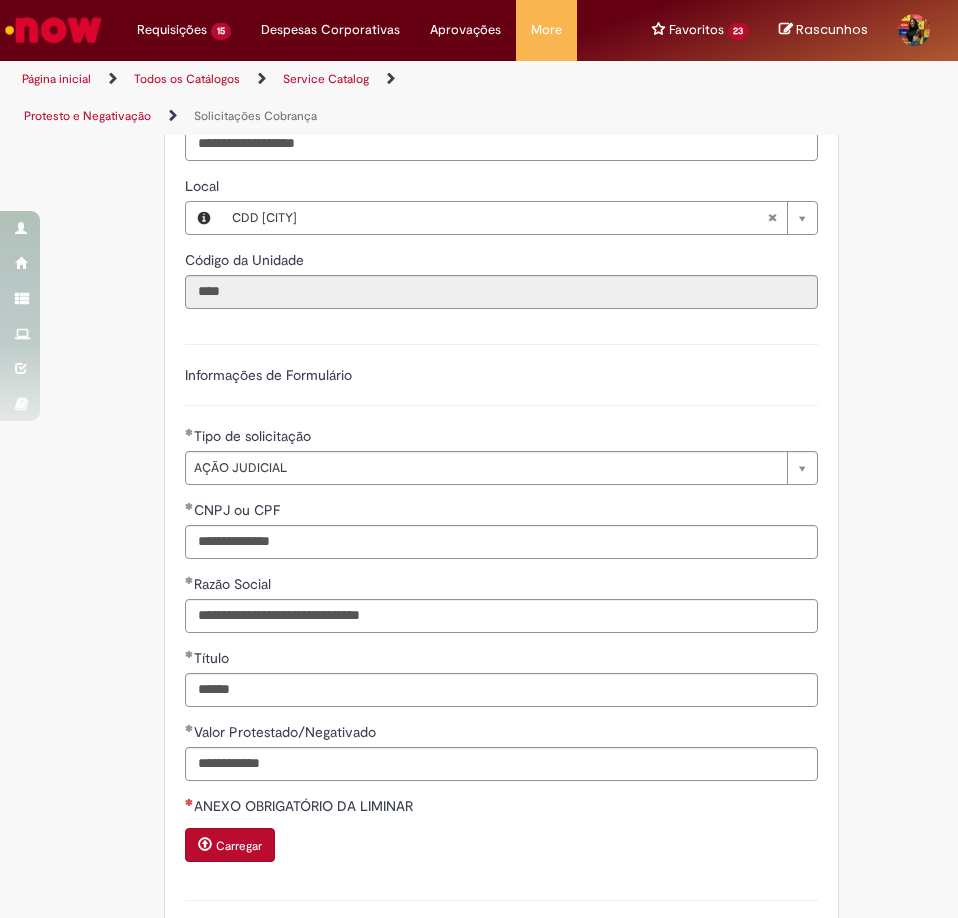 type on "**********" 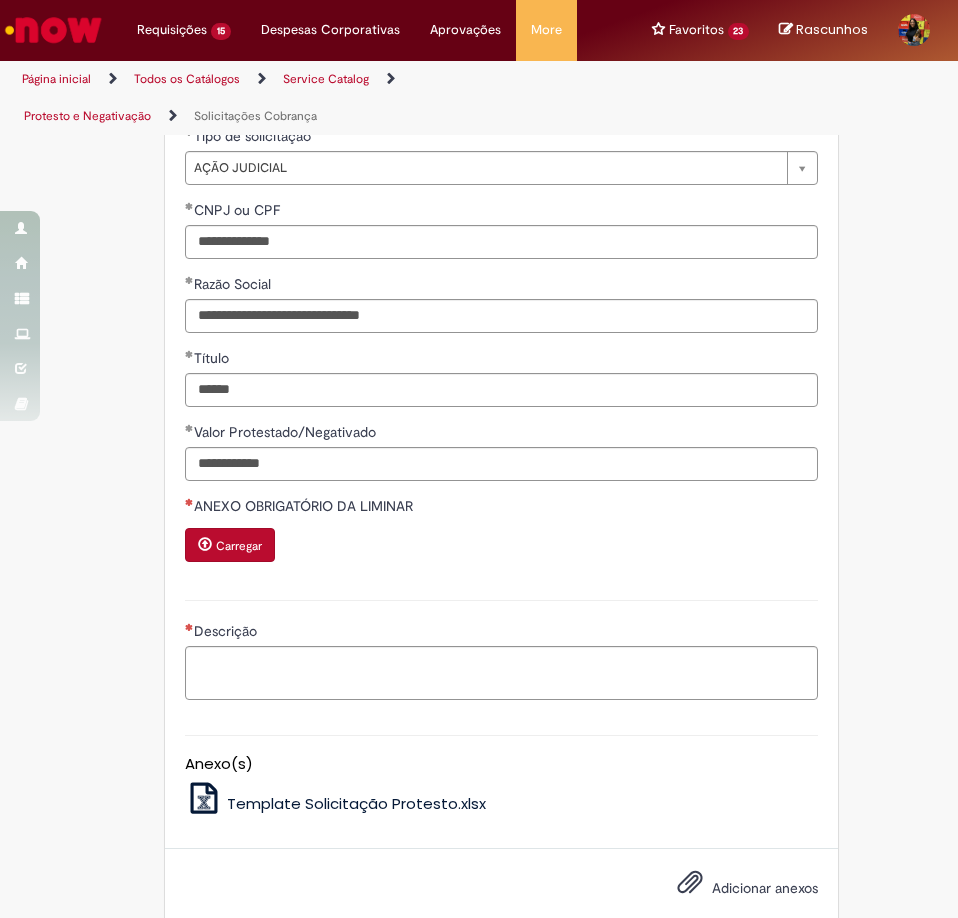 scroll, scrollTop: 1500, scrollLeft: 0, axis: vertical 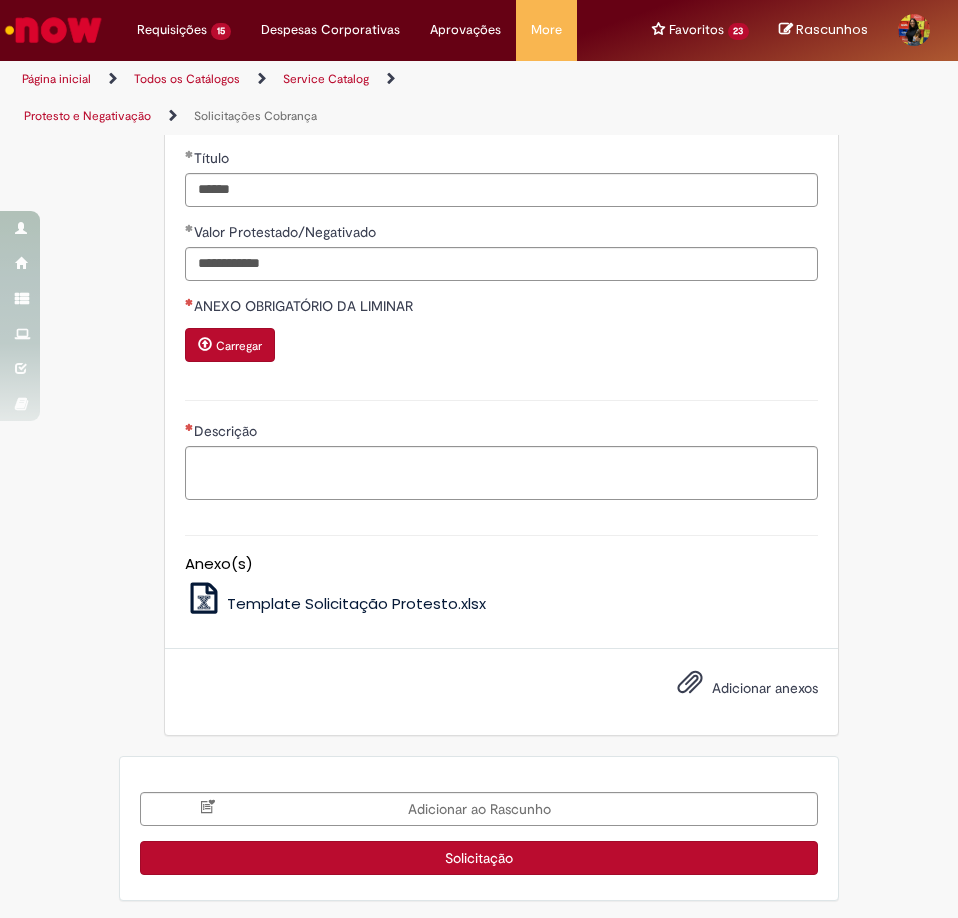 drag, startPoint x: 166, startPoint y: 683, endPoint x: 169, endPoint y: 664, distance: 19.235384 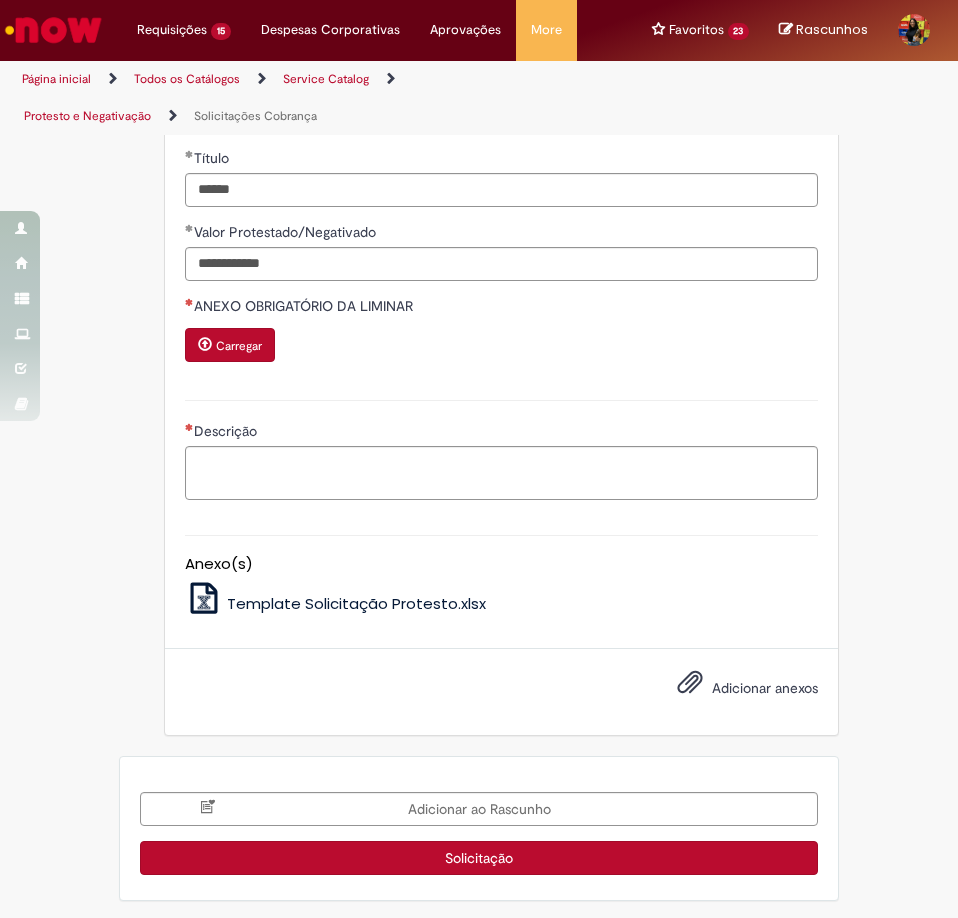 click on "Carregar" at bounding box center (239, 346) 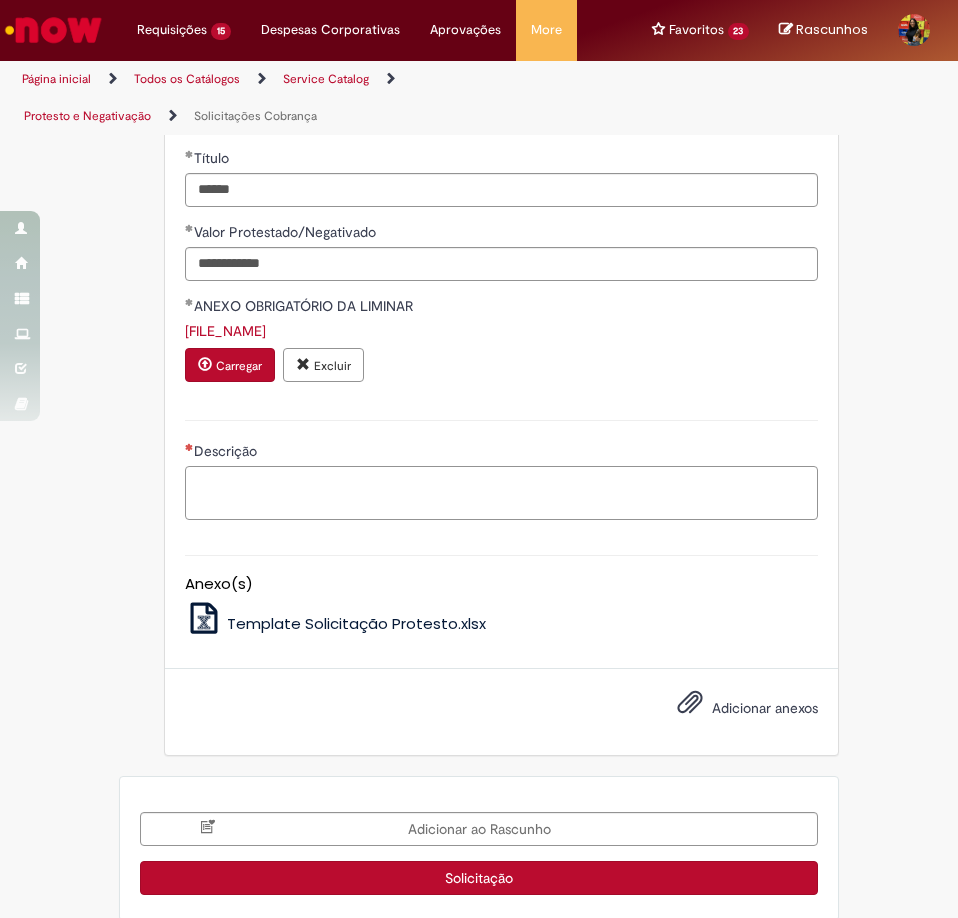 click on "Descrição" at bounding box center [501, 493] 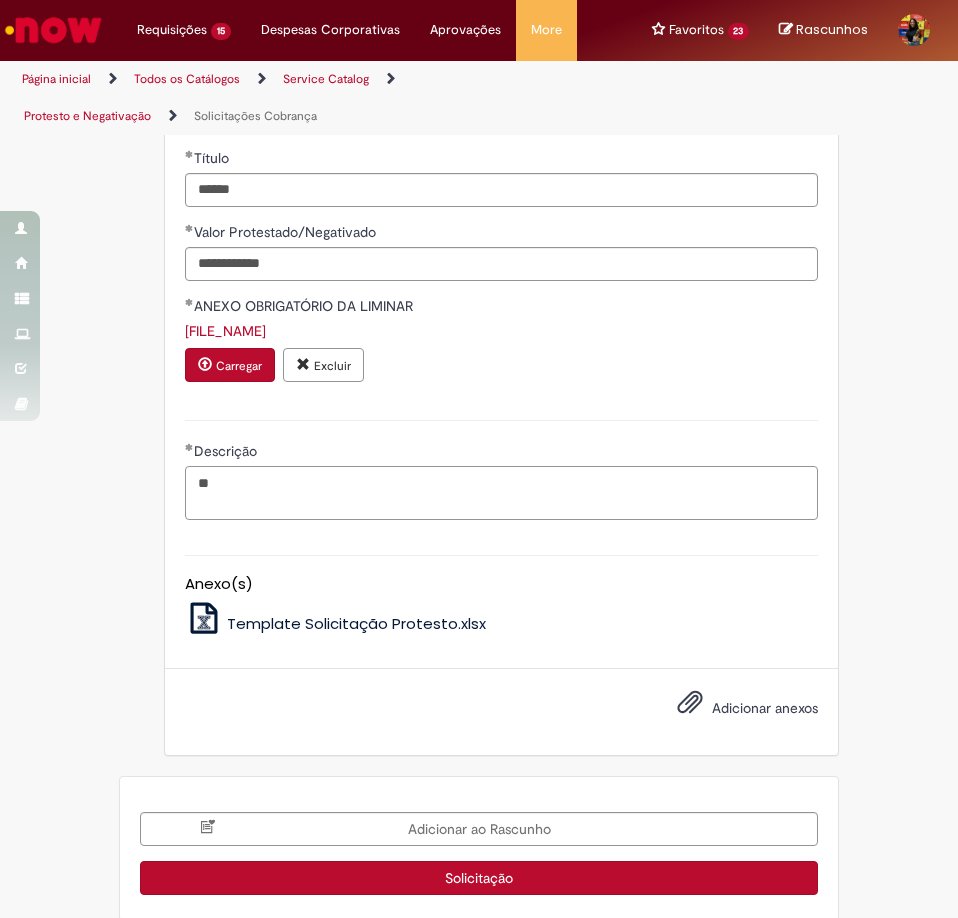 type on "*" 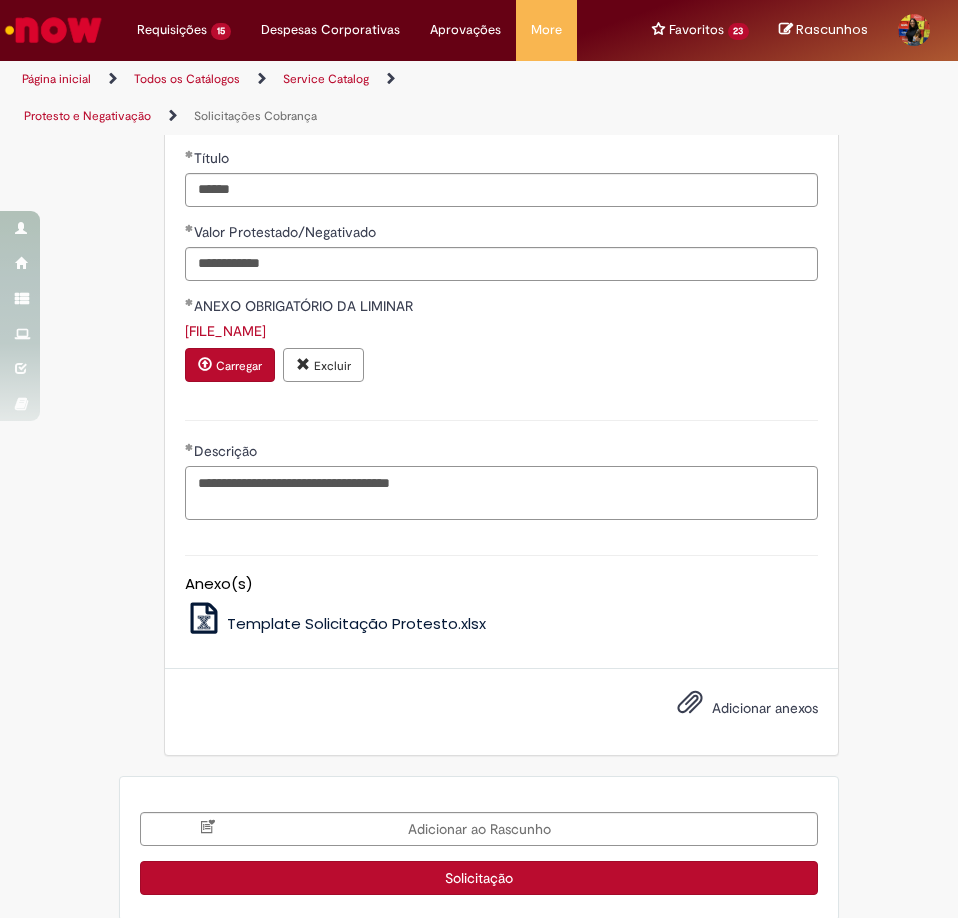 scroll, scrollTop: 1526, scrollLeft: 0, axis: vertical 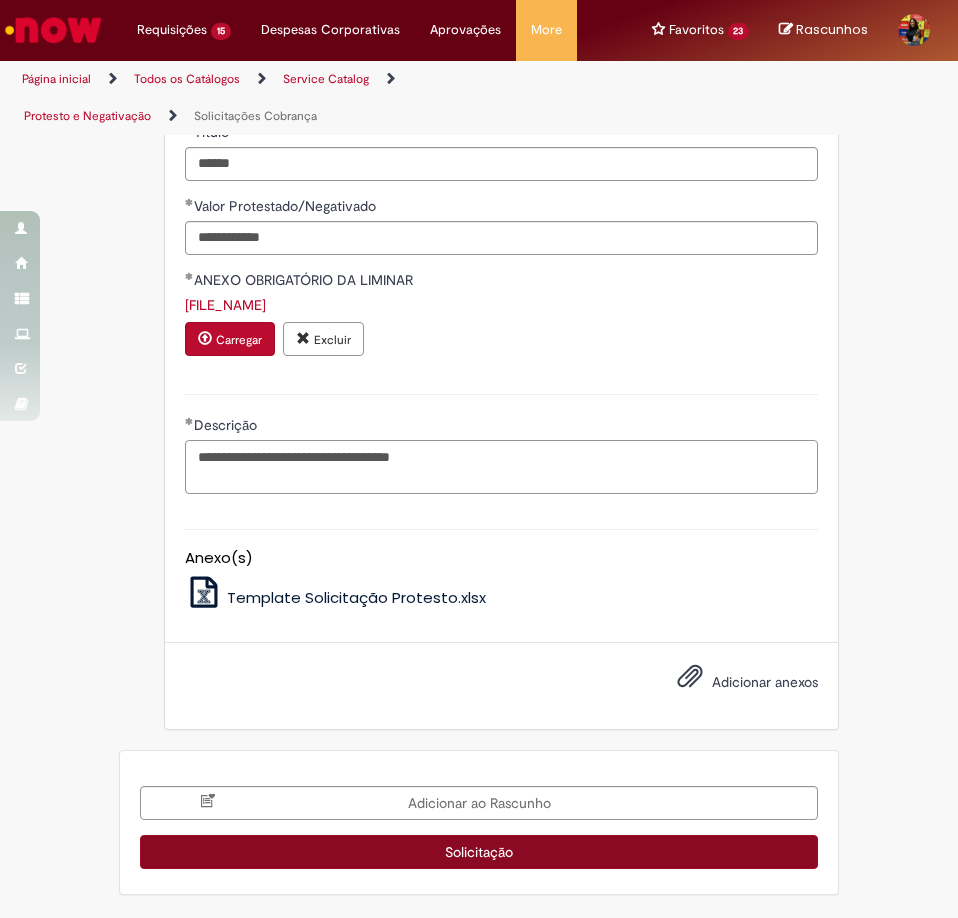 type on "**********" 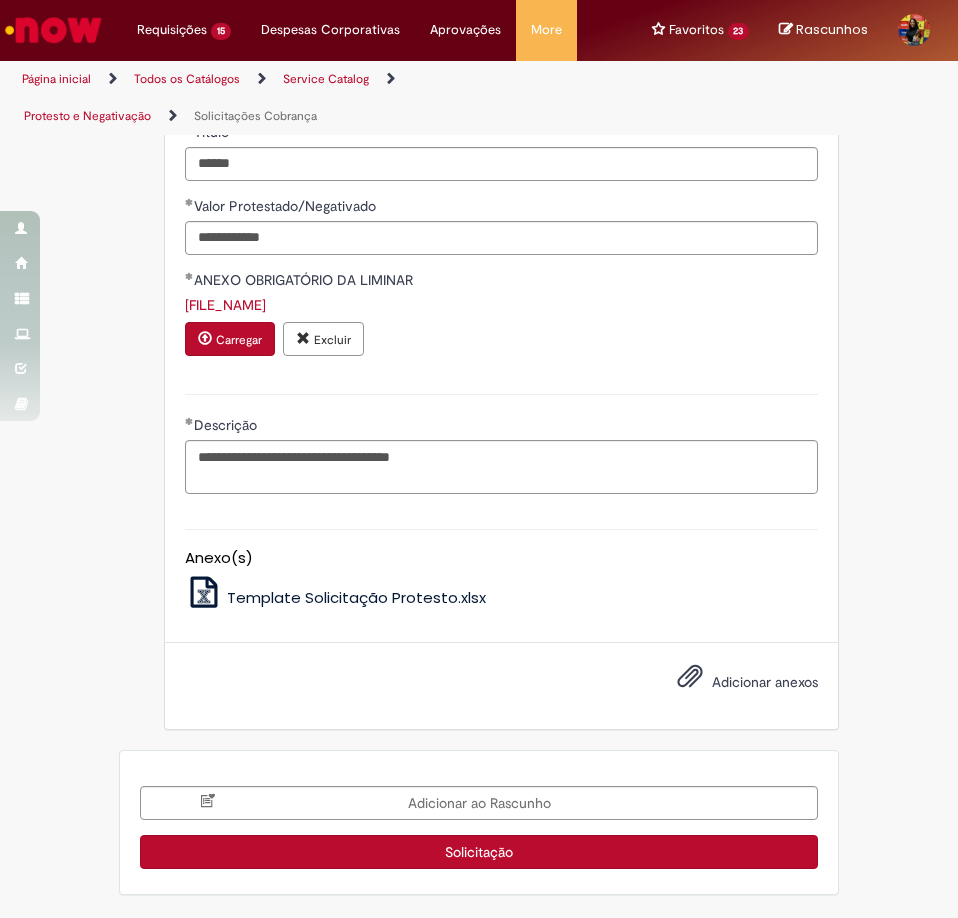 click on "Solicitação" at bounding box center [479, 852] 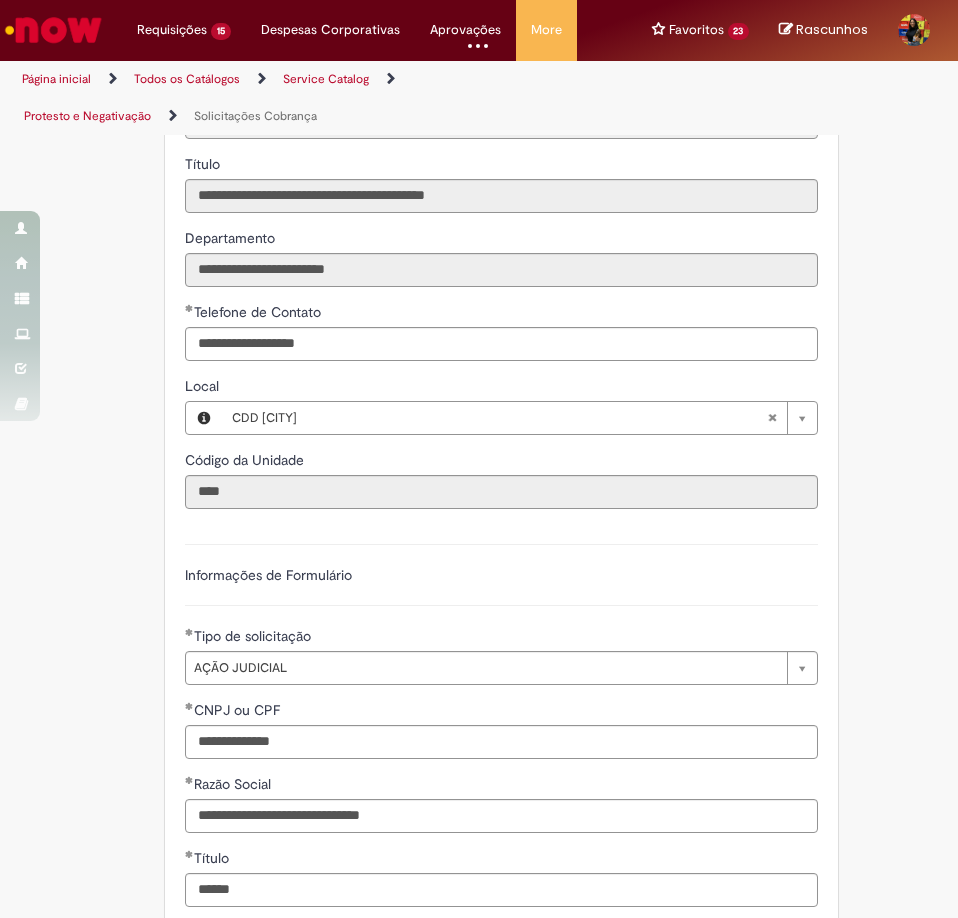 scroll, scrollTop: 300, scrollLeft: 0, axis: vertical 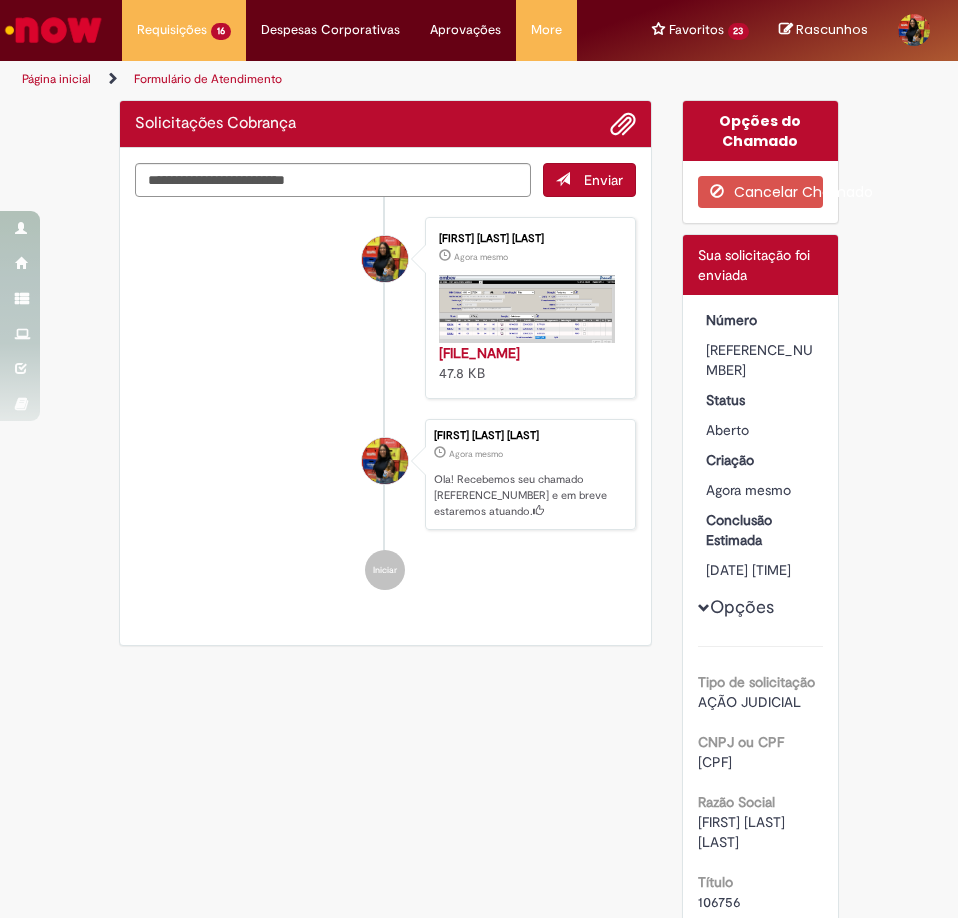click on "[REFERENCE_NUMBER]" at bounding box center (761, 360) 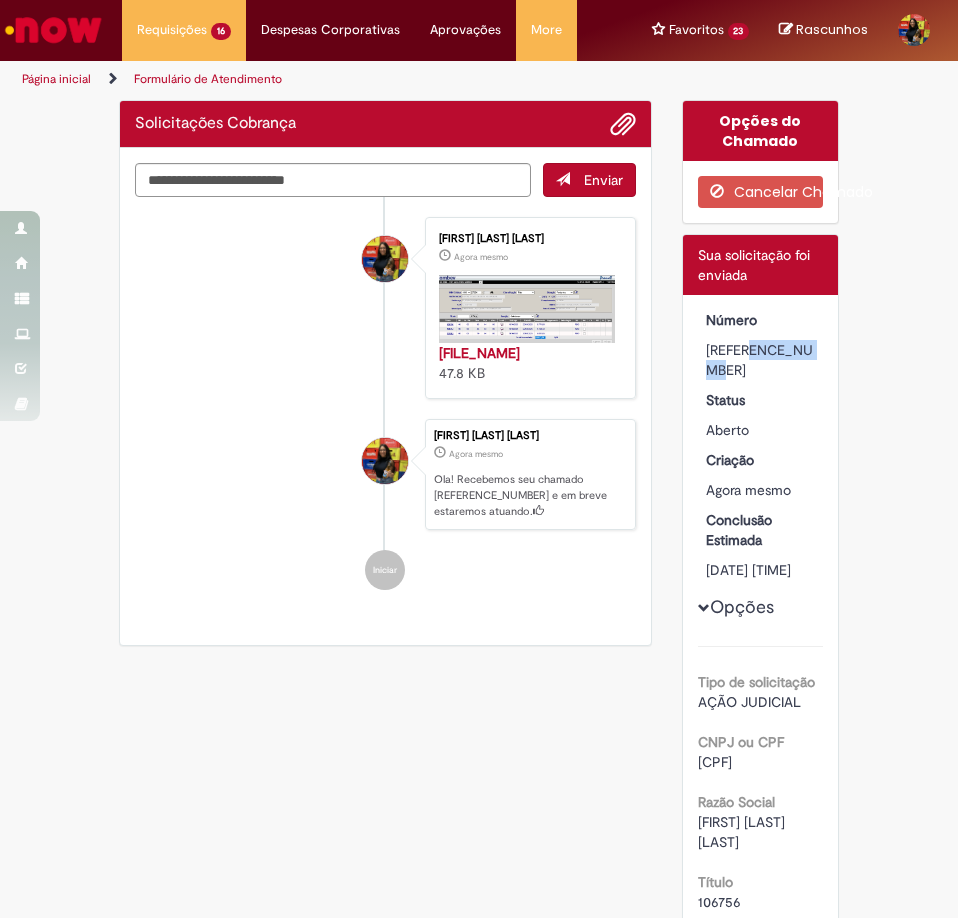 click on "[REFERENCE_NUMBER]" at bounding box center (761, 360) 